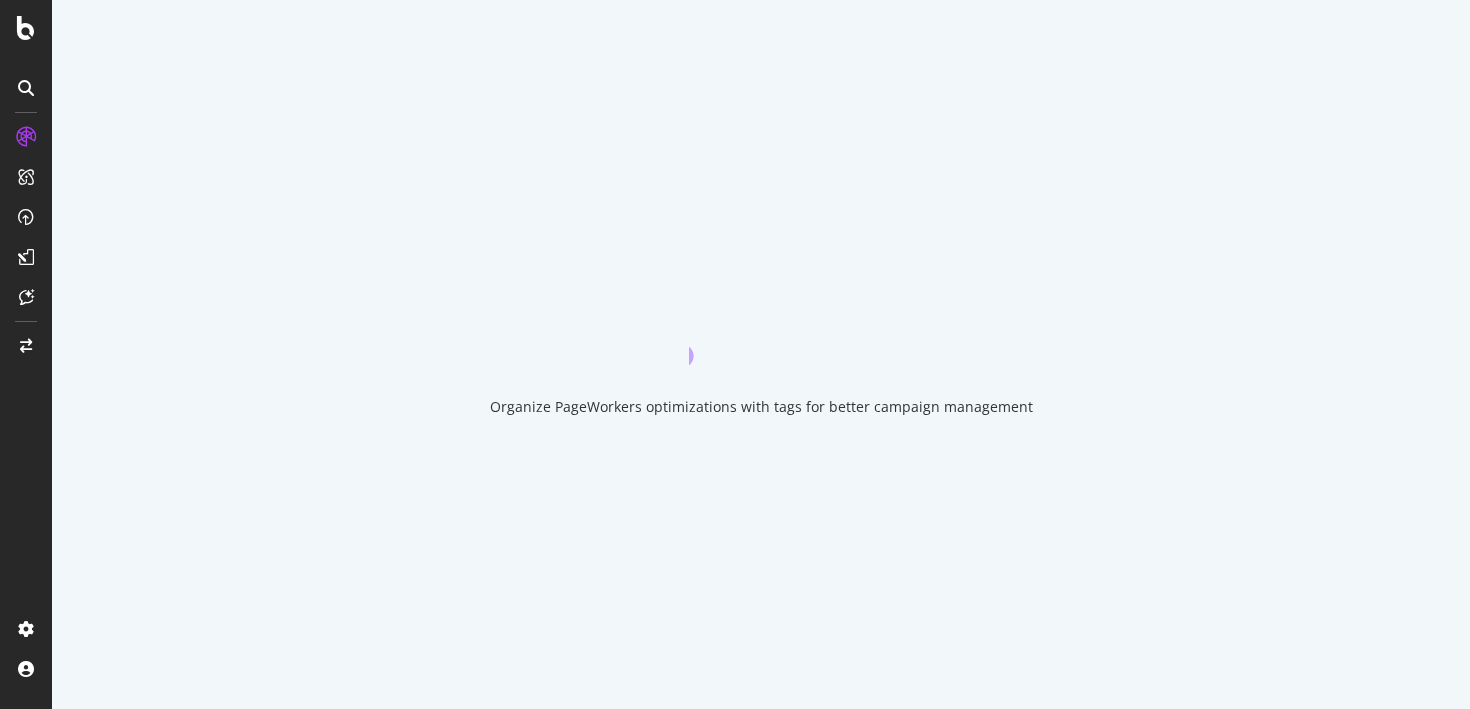 scroll, scrollTop: 0, scrollLeft: 0, axis: both 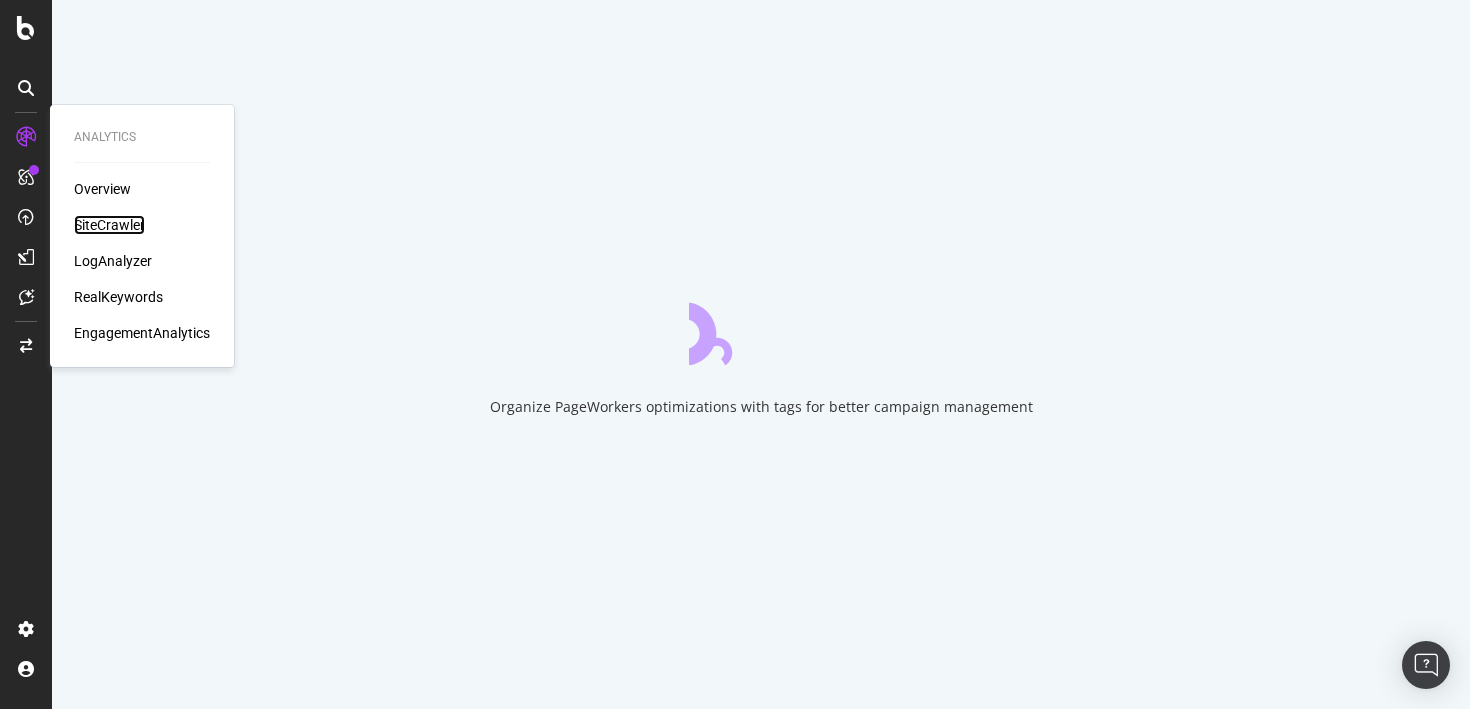 click on "SiteCrawler" at bounding box center (109, 225) 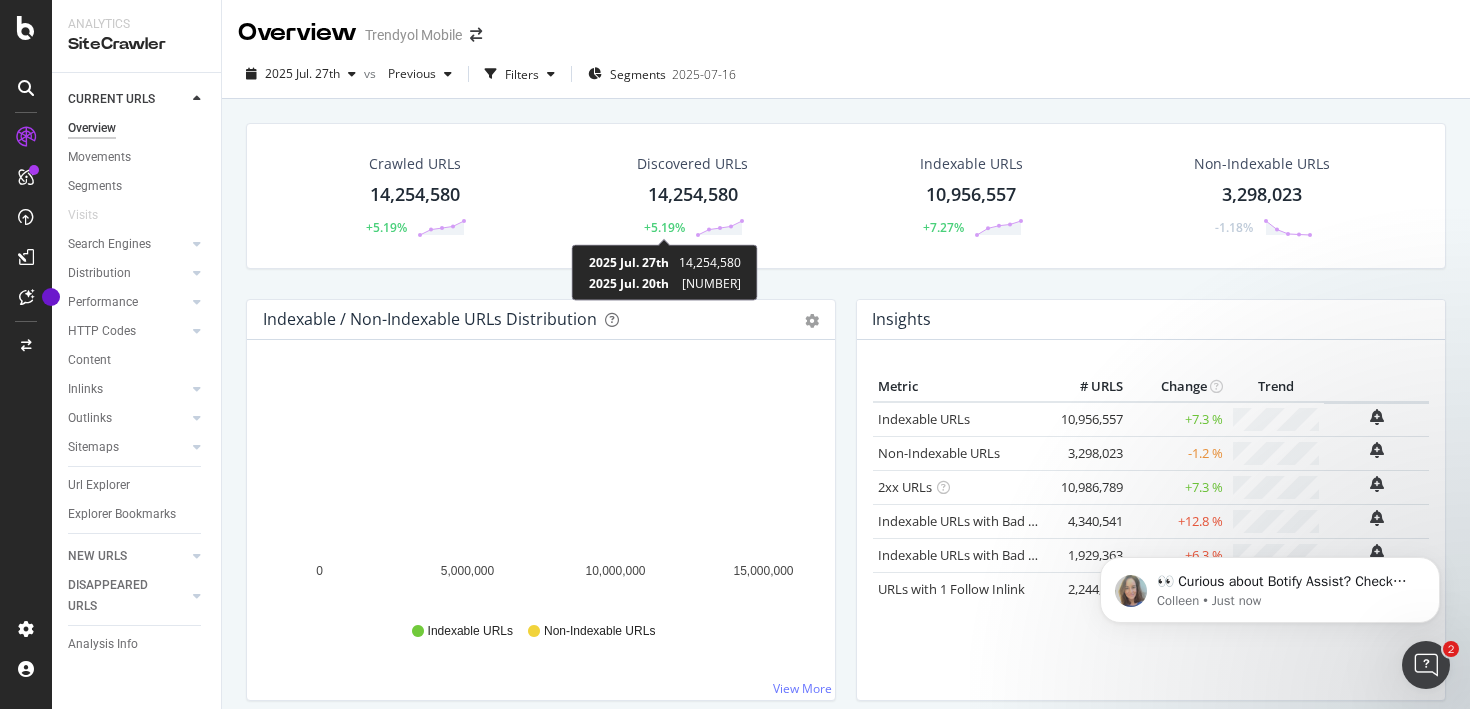 scroll, scrollTop: 0, scrollLeft: 0, axis: both 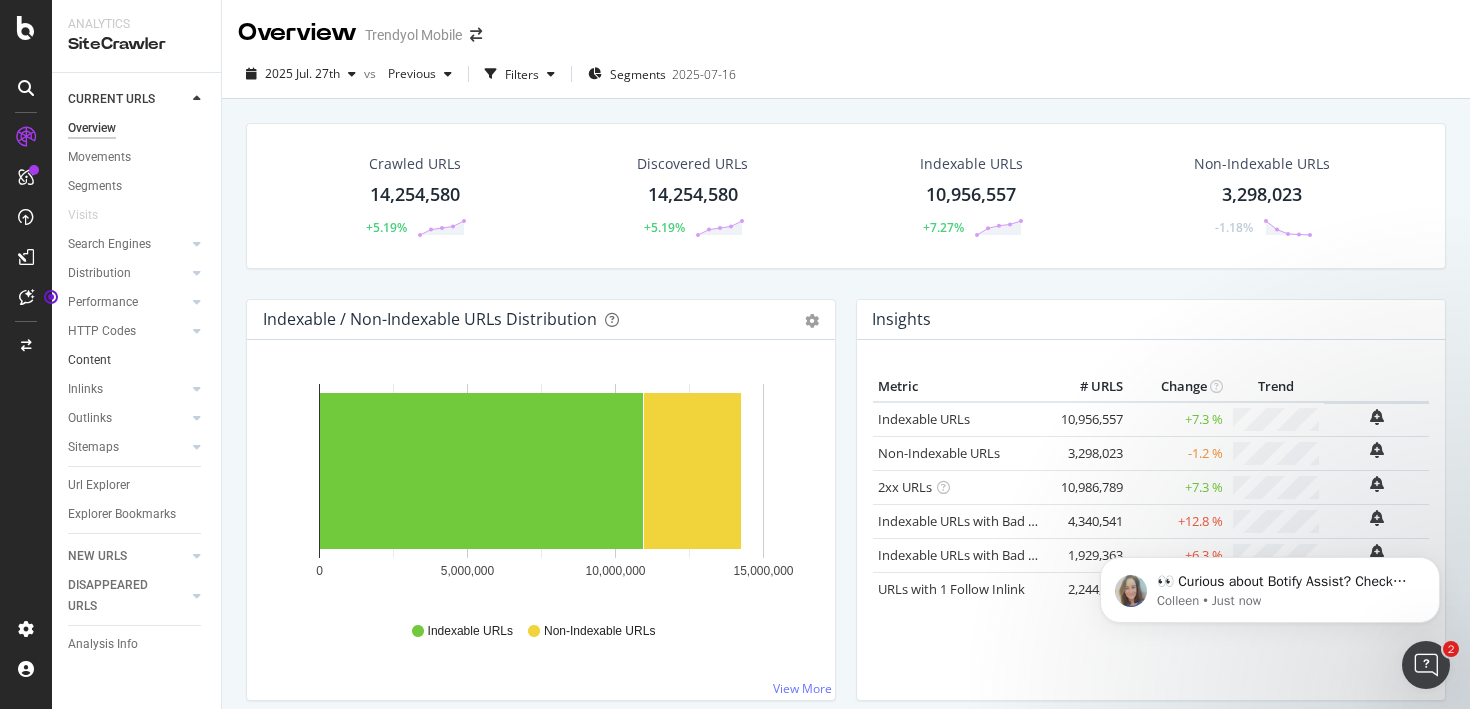 click on "Content" at bounding box center [137, 360] 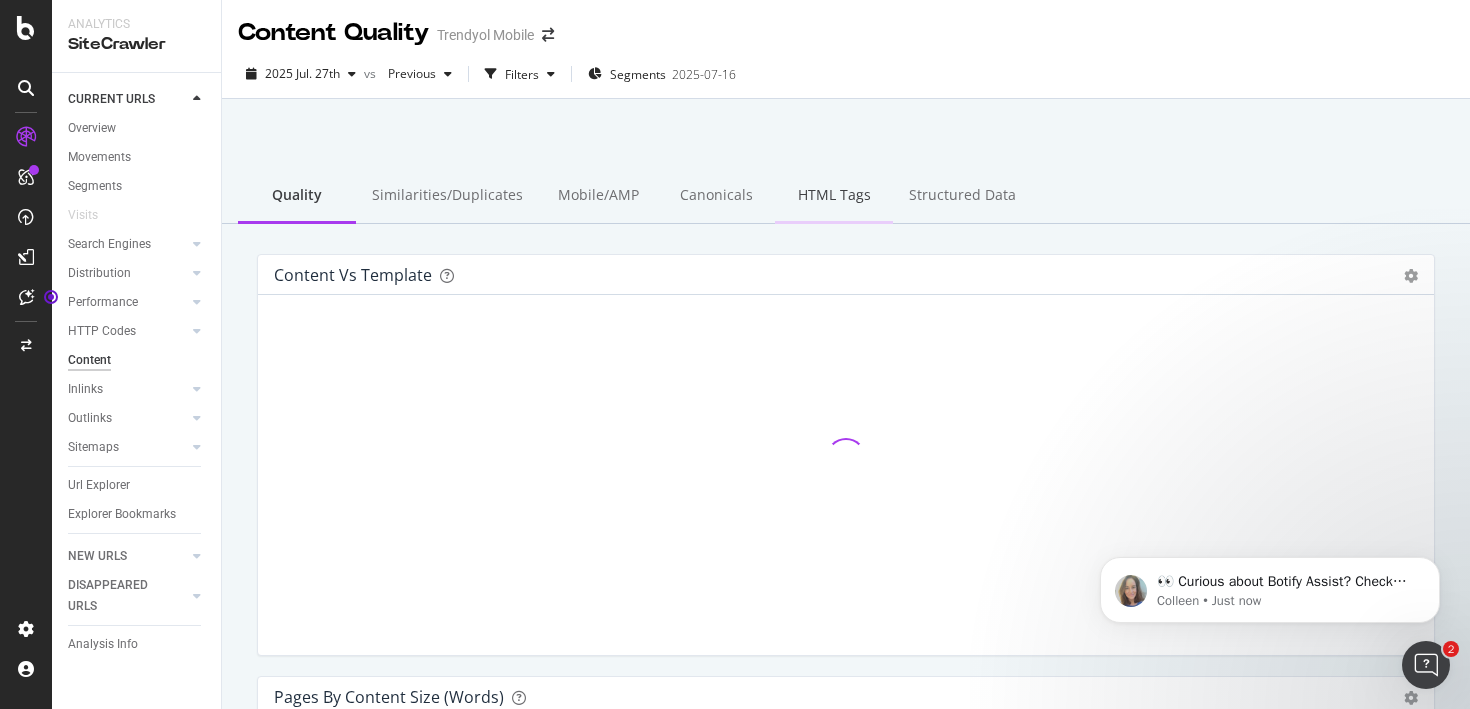 click on "HTML Tags" at bounding box center (834, 196) 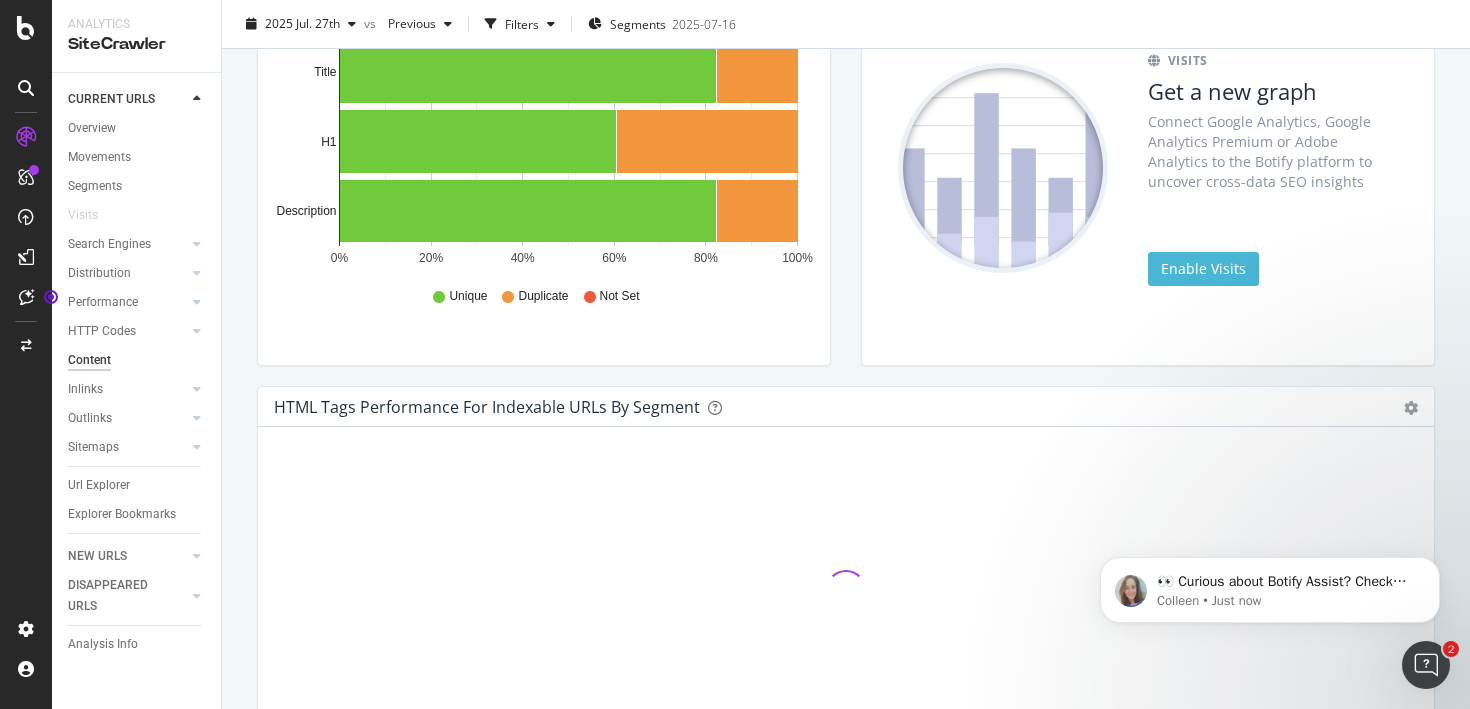 scroll, scrollTop: 528, scrollLeft: 0, axis: vertical 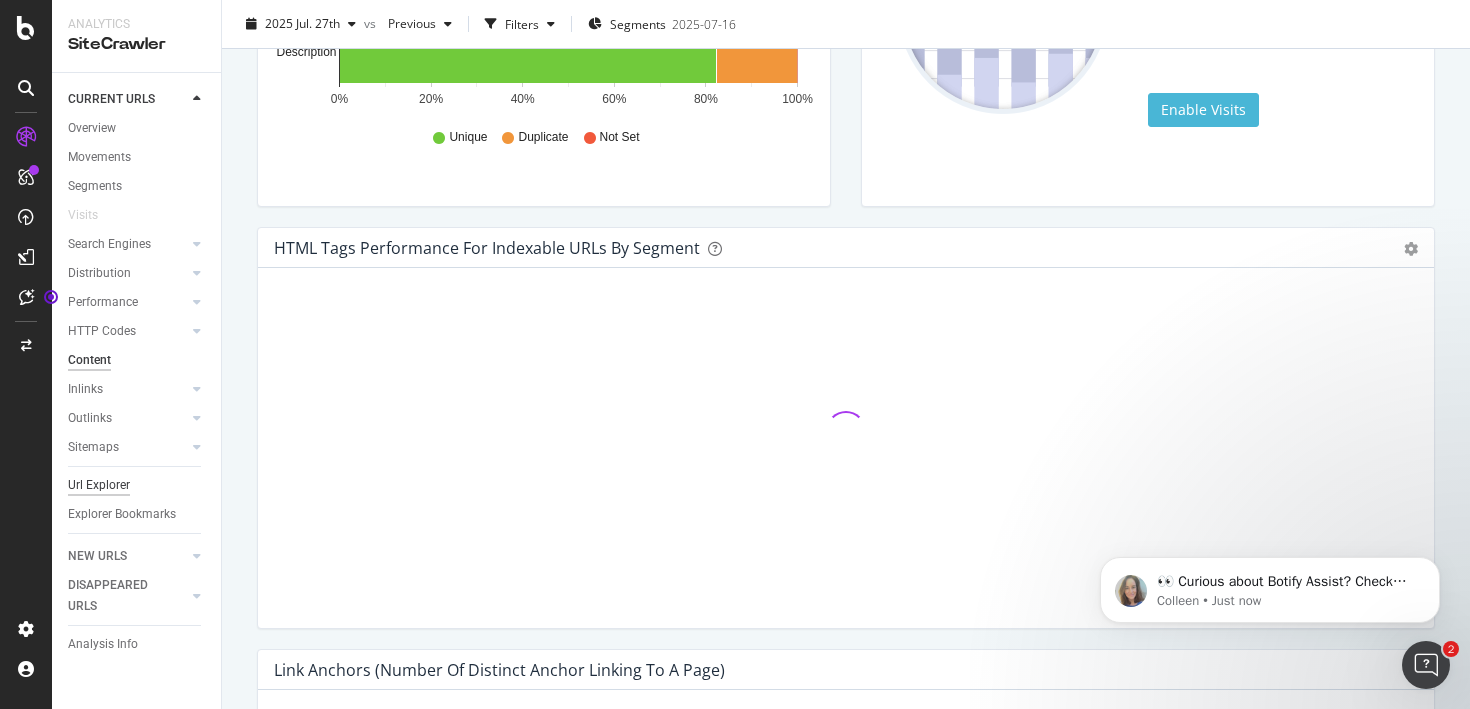 click on "Url Explorer" at bounding box center [99, 485] 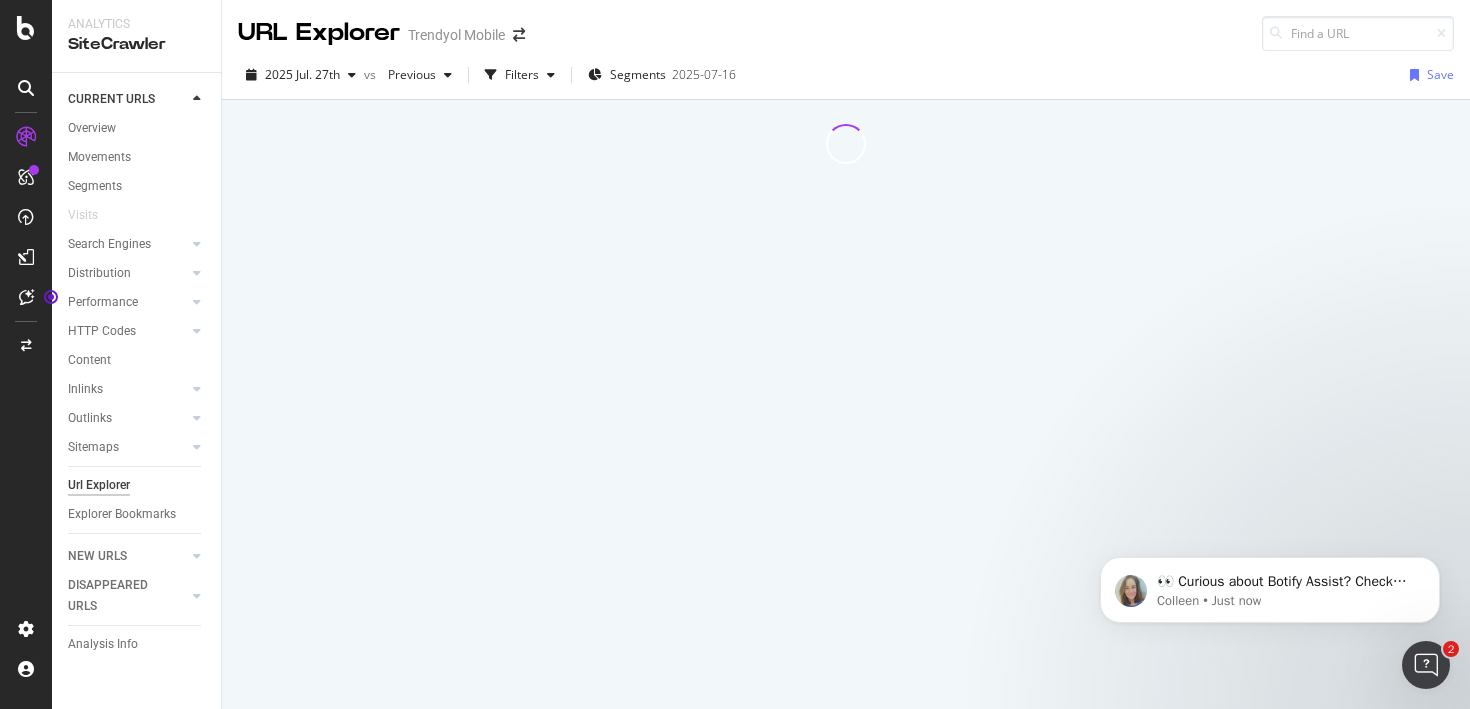 scroll, scrollTop: 0, scrollLeft: 0, axis: both 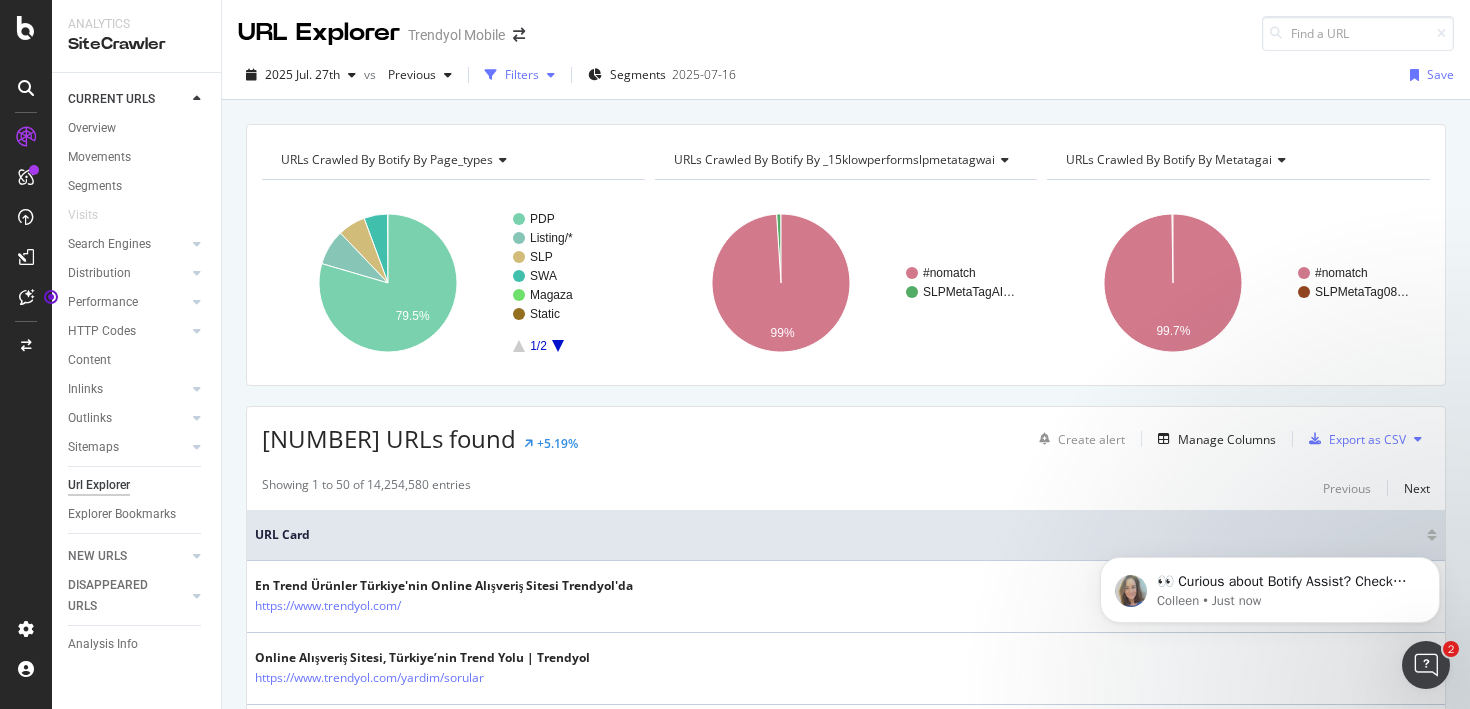 click on "Filters" at bounding box center (522, 74) 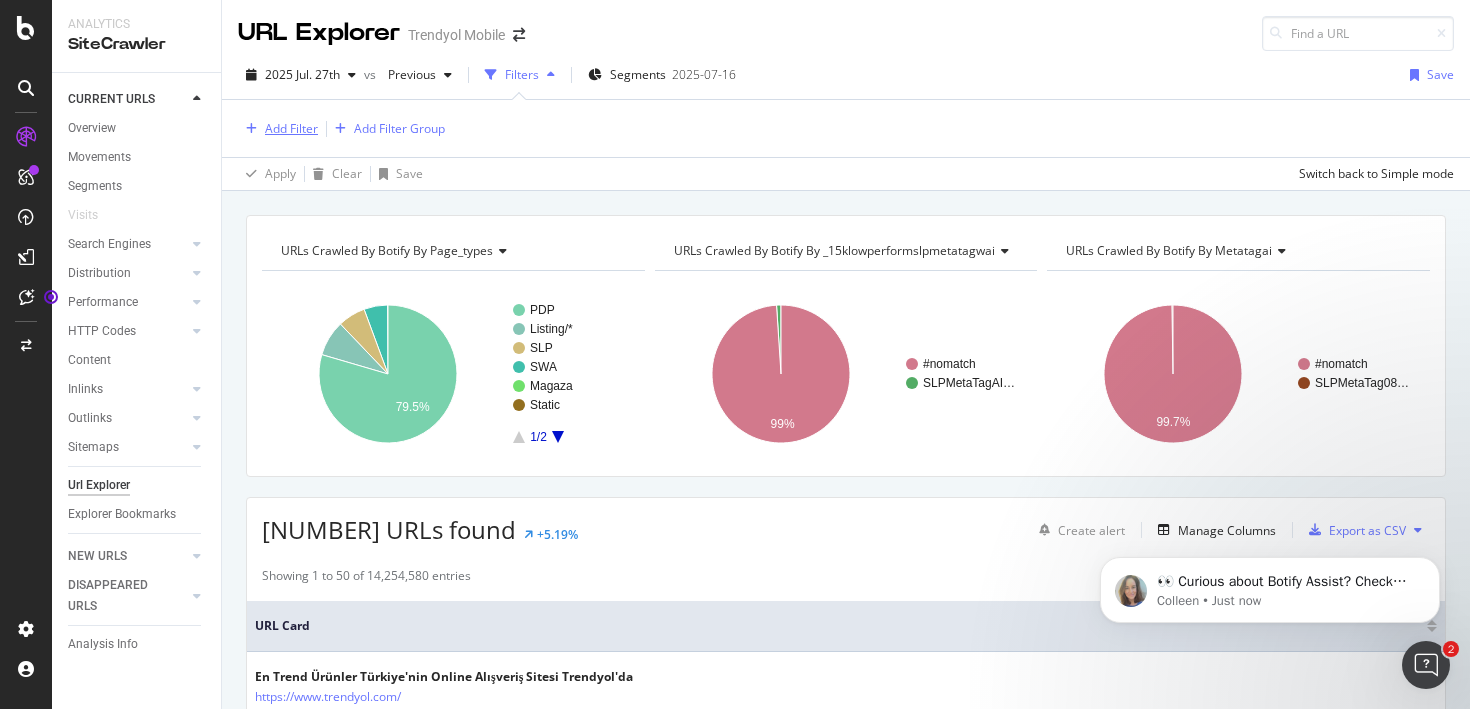 click on "Add Filter" at bounding box center [291, 128] 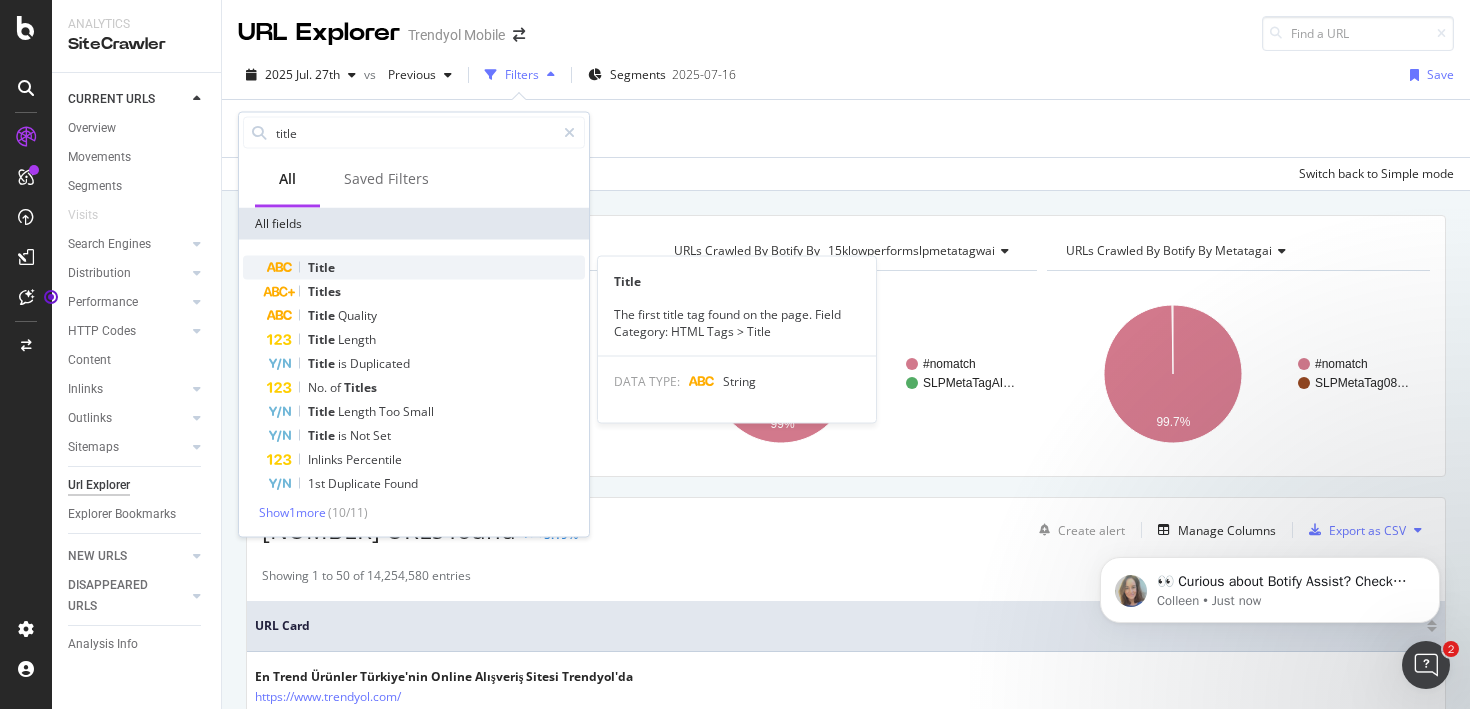 type on "title" 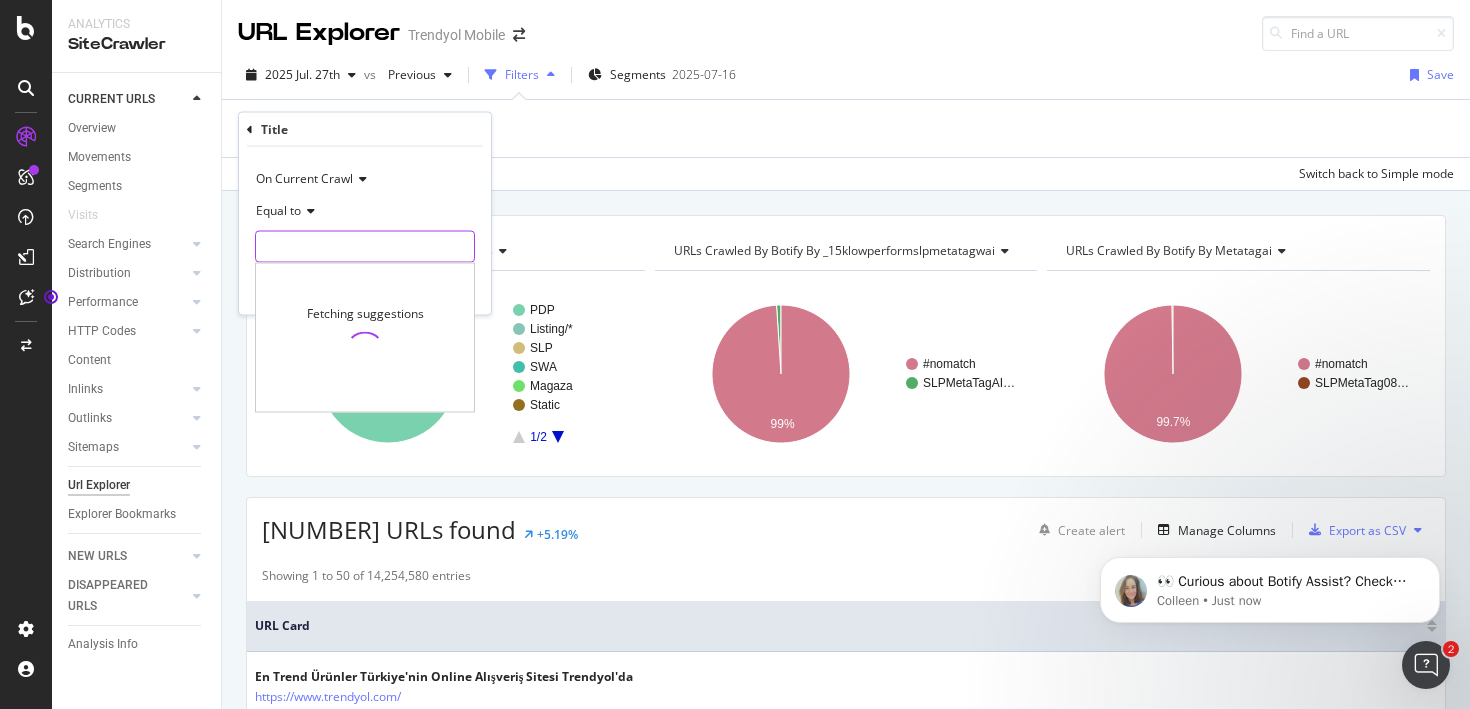 click at bounding box center (365, 247) 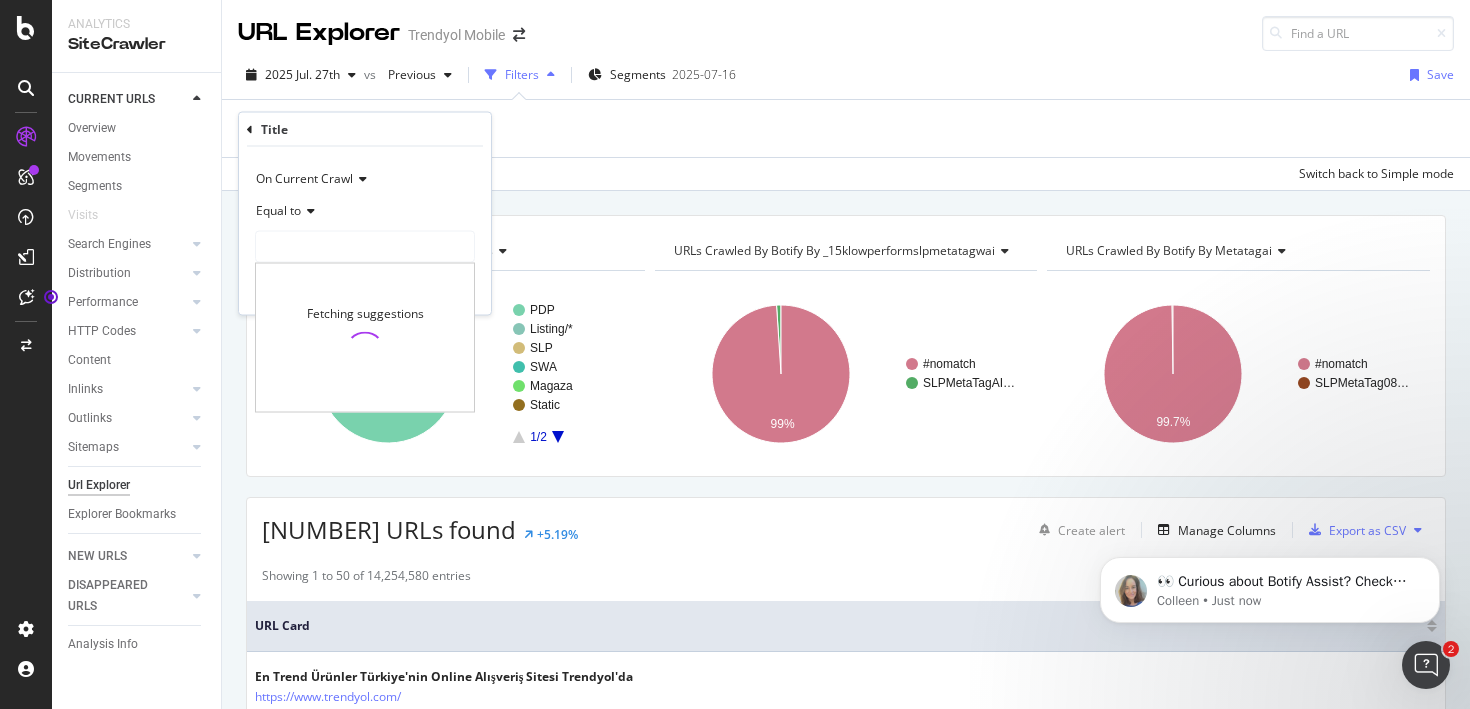 click on "Equal to" at bounding box center (278, 210) 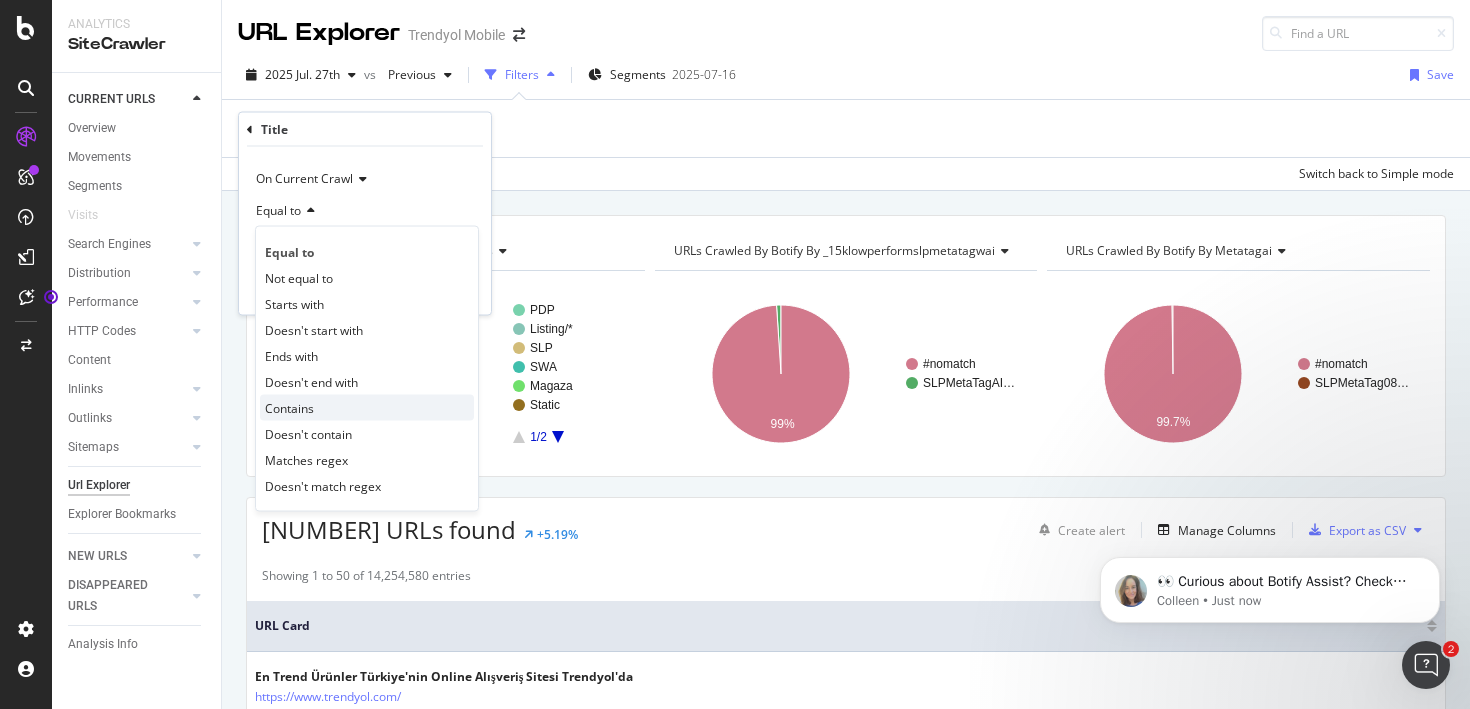 click on "Contains" at bounding box center [367, 408] 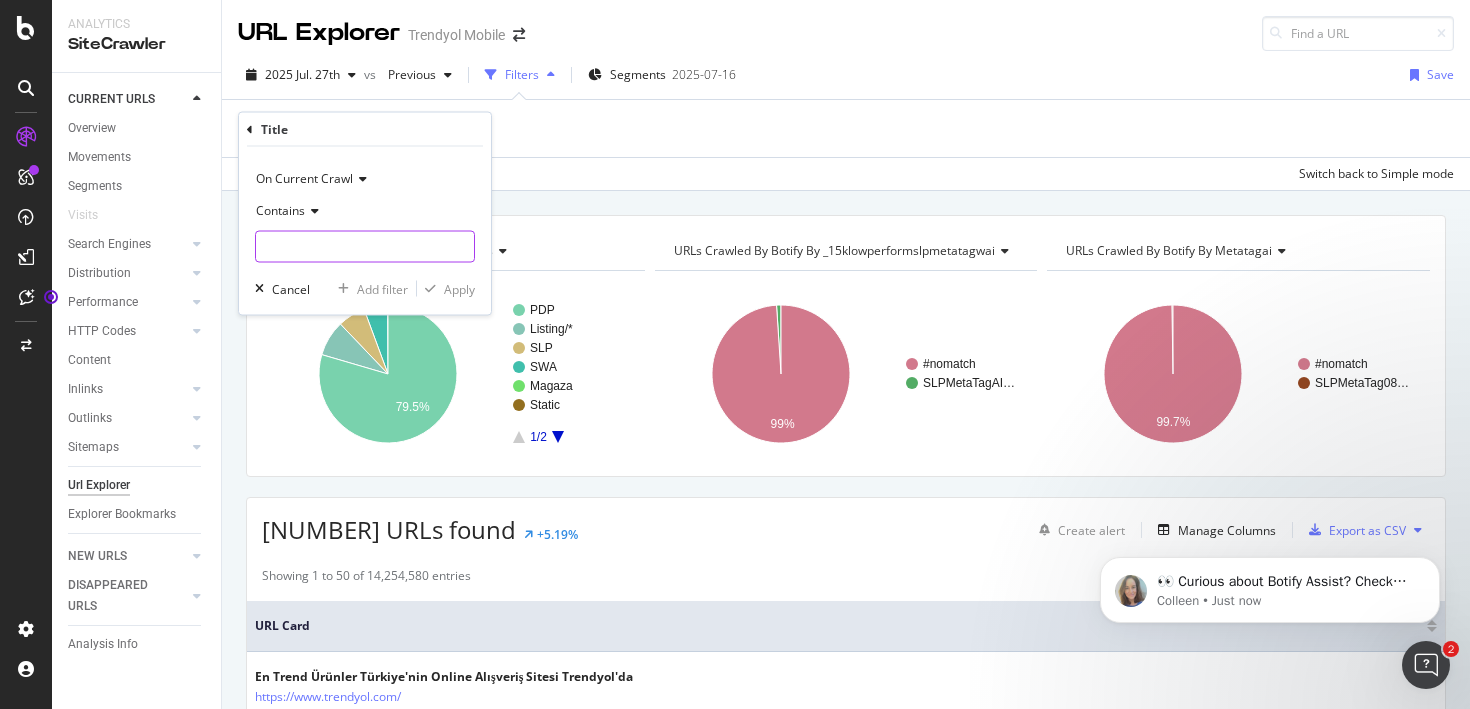 click at bounding box center (365, 247) 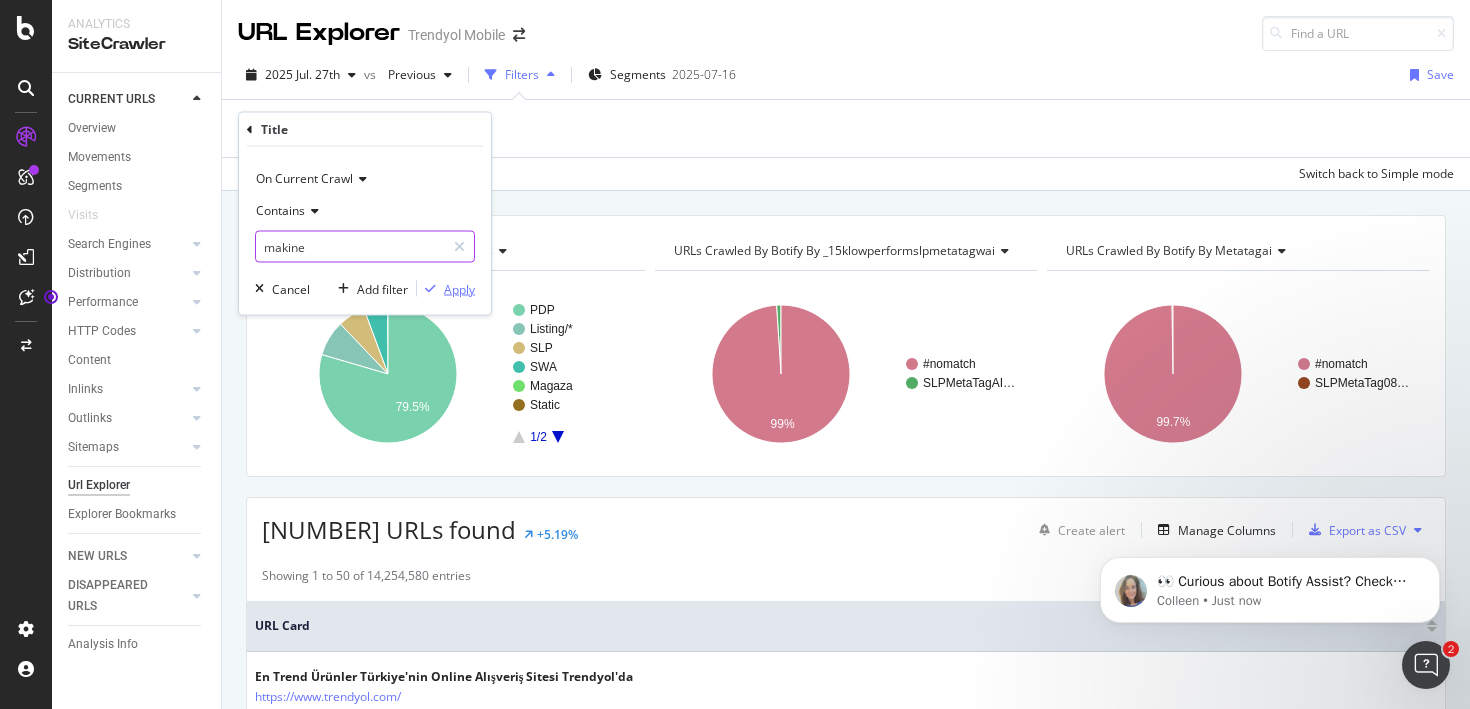 type on "makine" 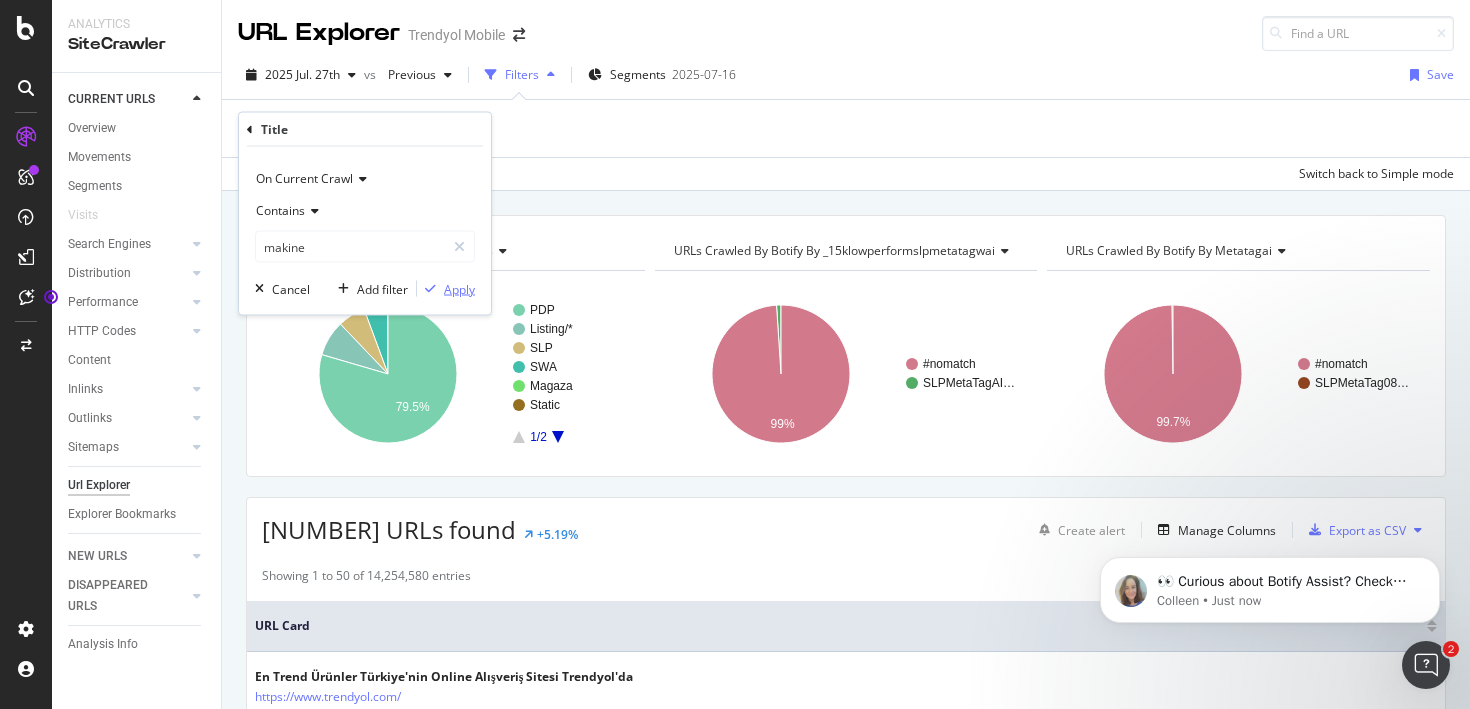 click on "Apply" at bounding box center [459, 288] 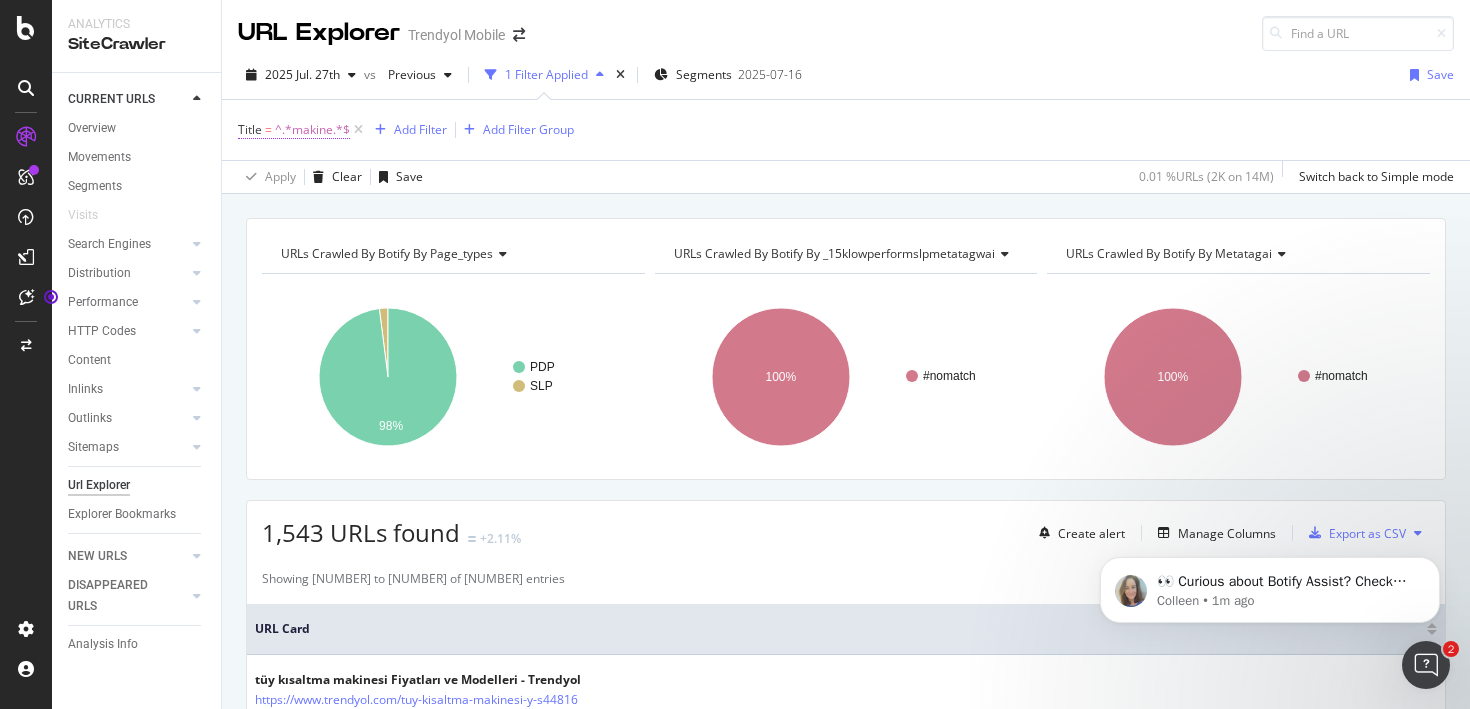 click on "^.*makine.*$" at bounding box center (312, 130) 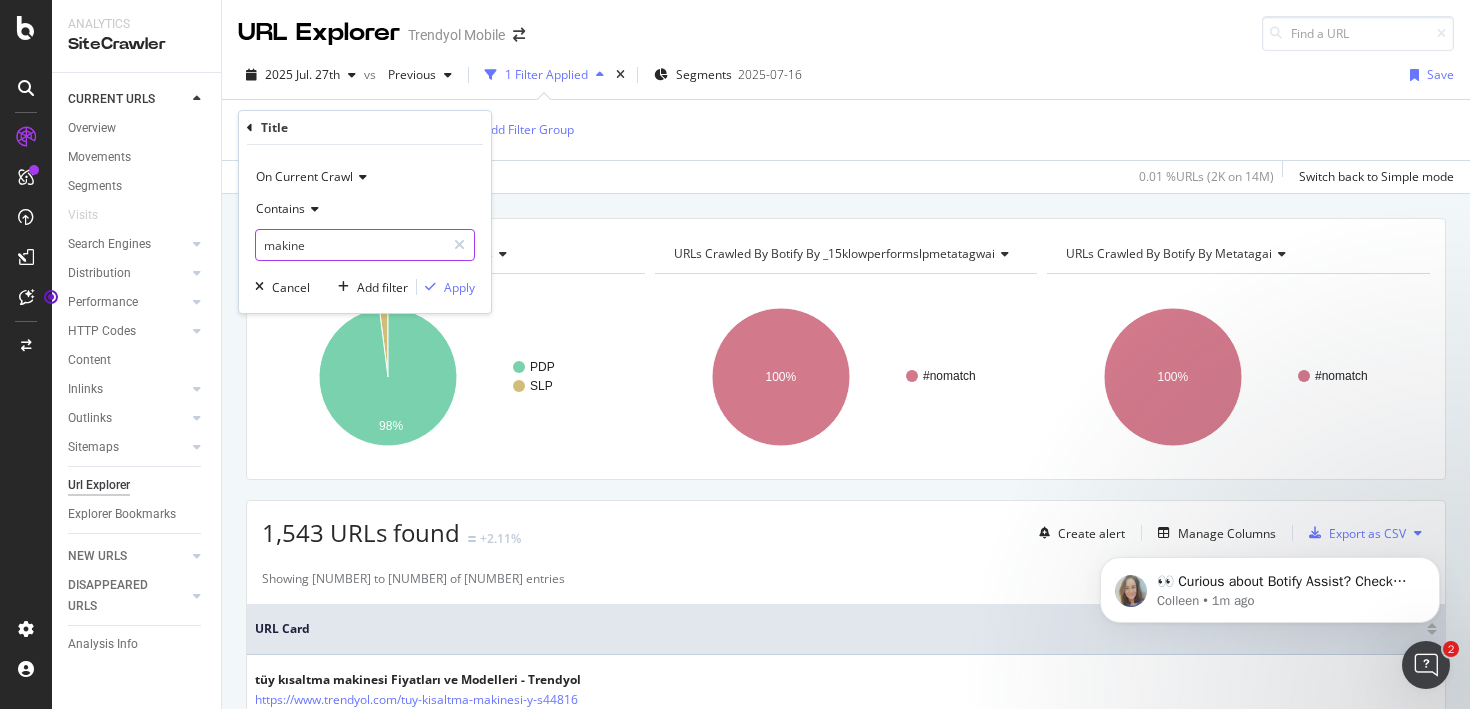 click on "makine" at bounding box center [350, 245] 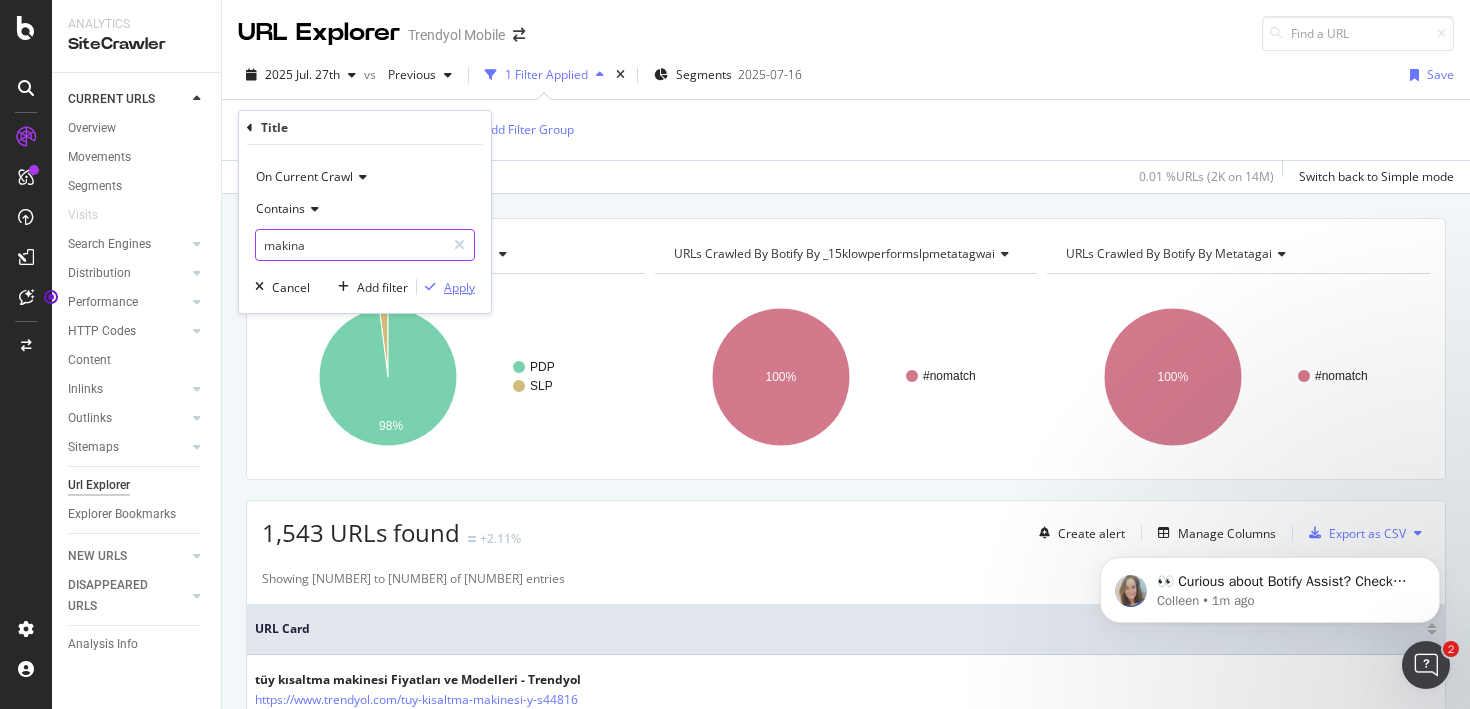 type on "makina" 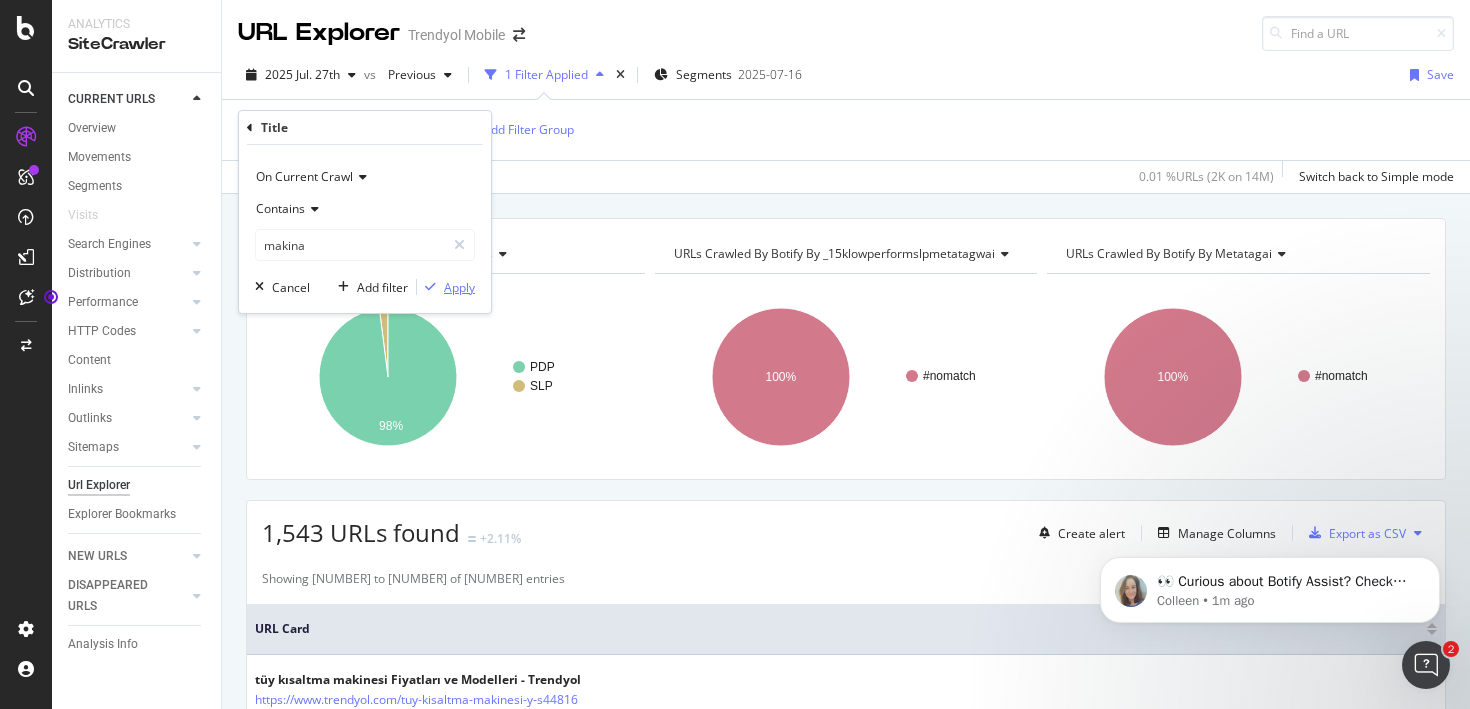 click on "Apply" at bounding box center [459, 287] 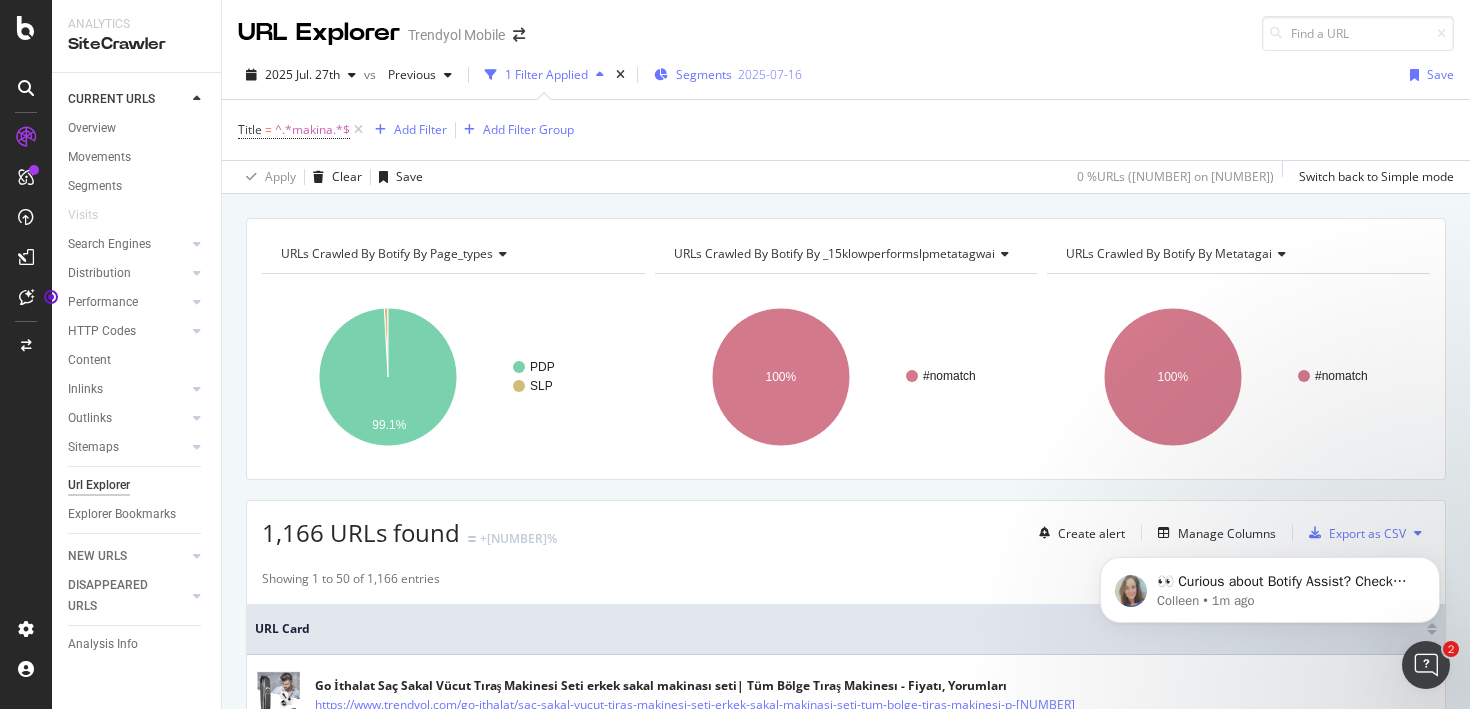 click on "Segments" at bounding box center [704, 74] 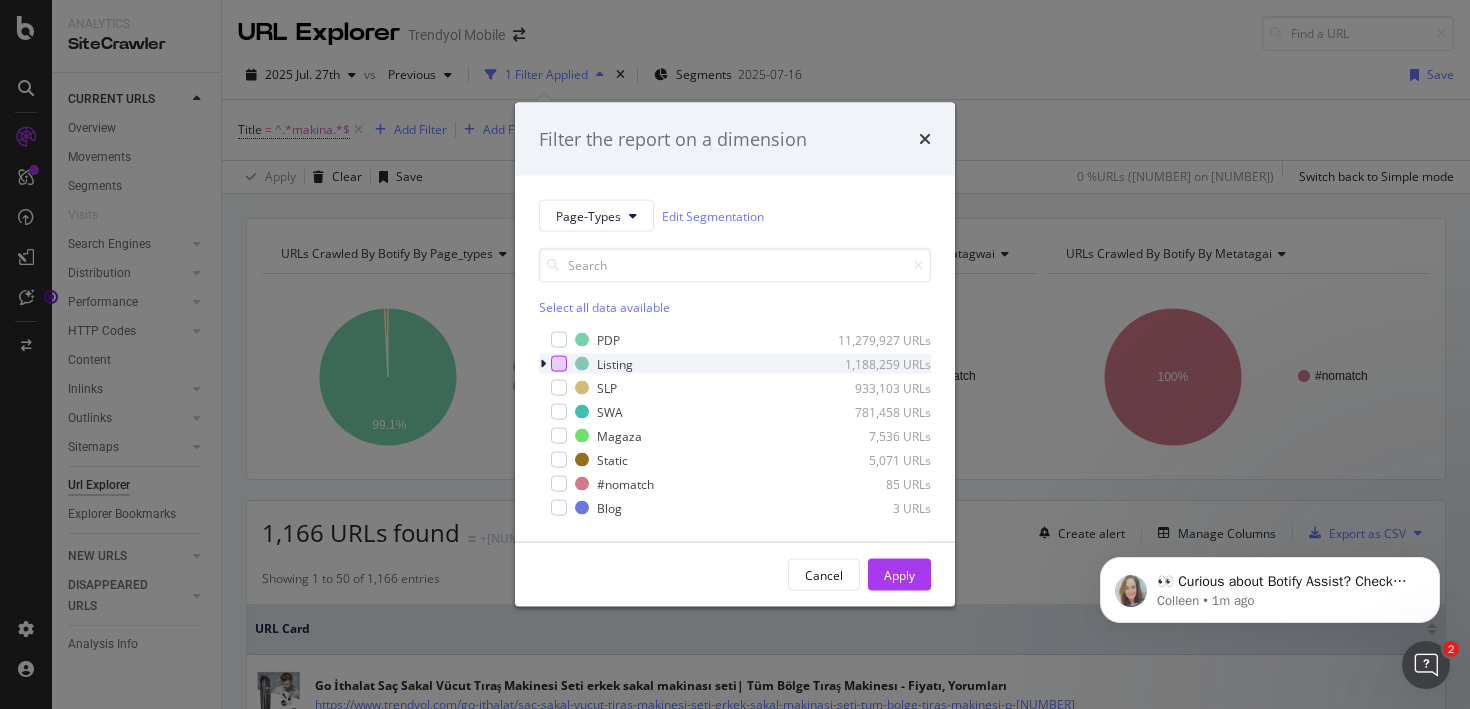 click 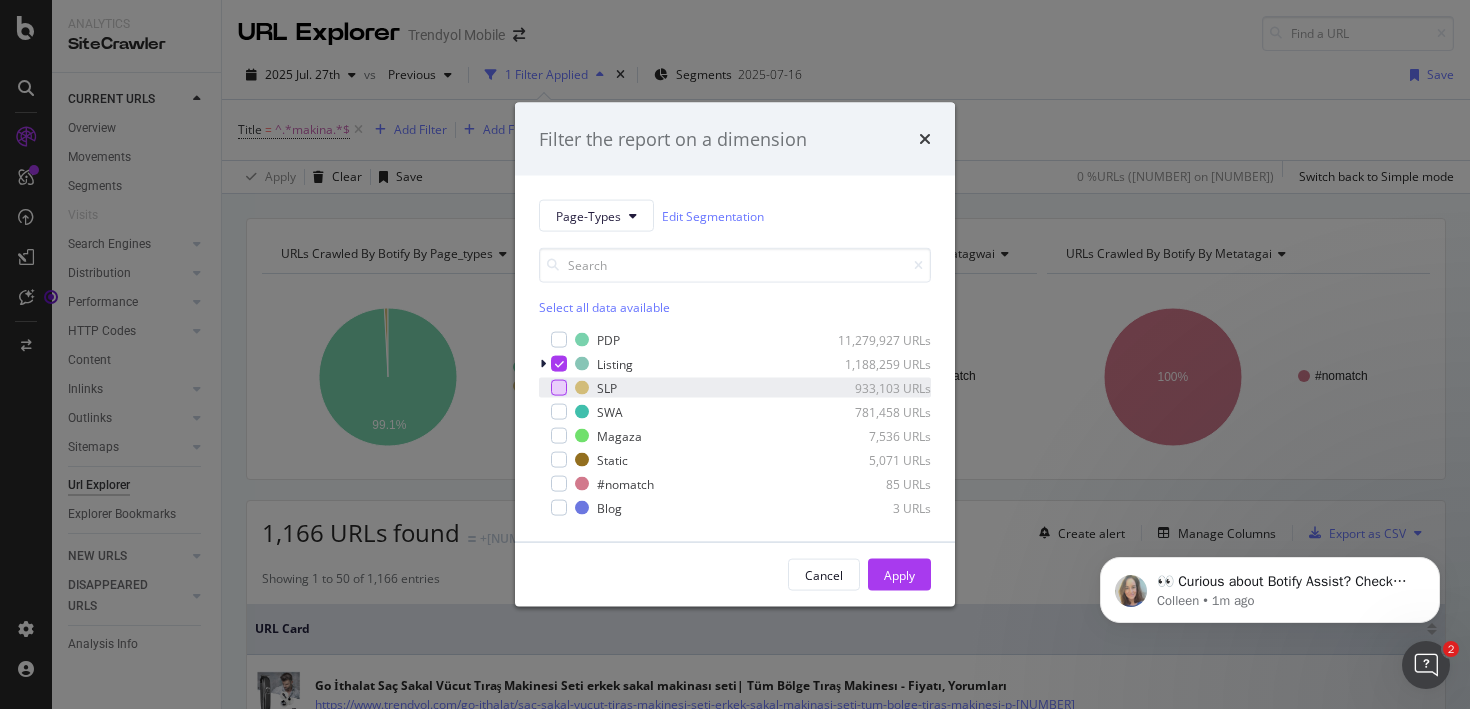 click 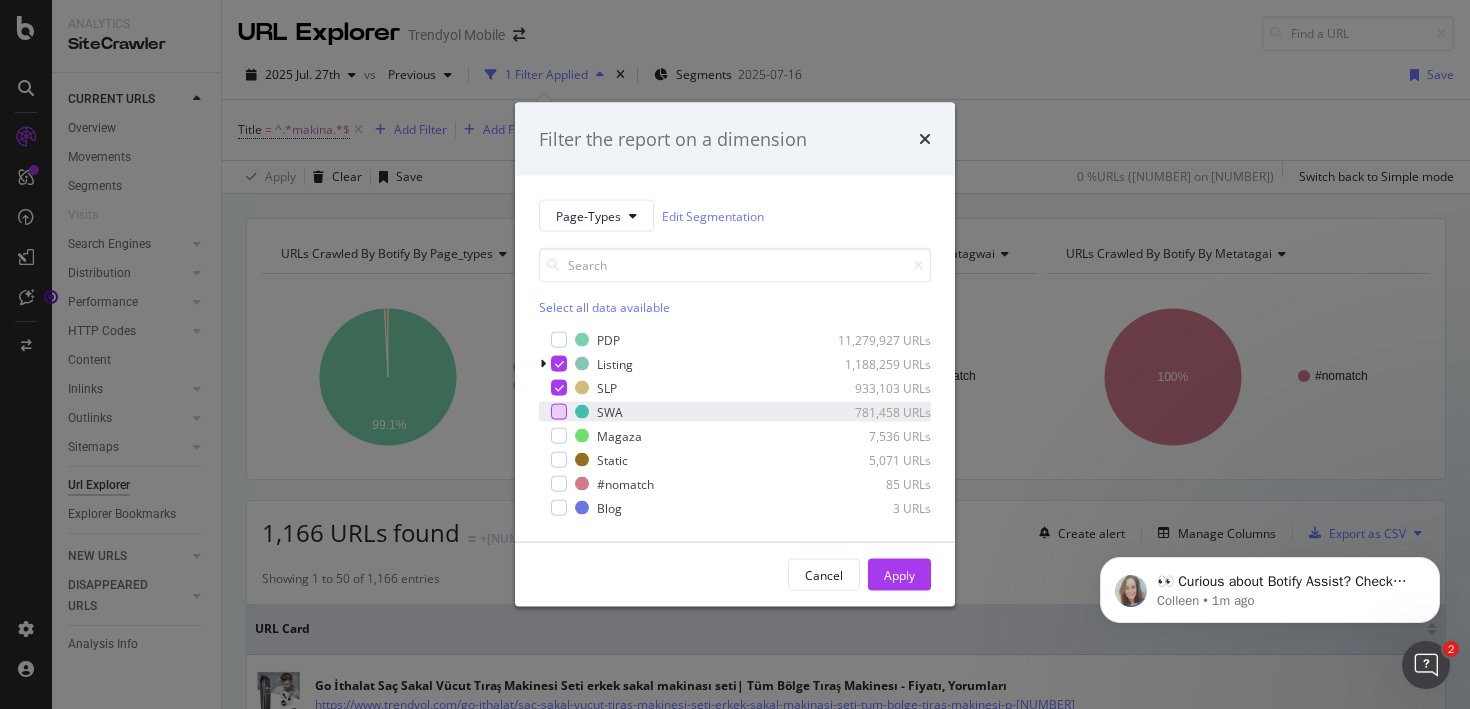 click 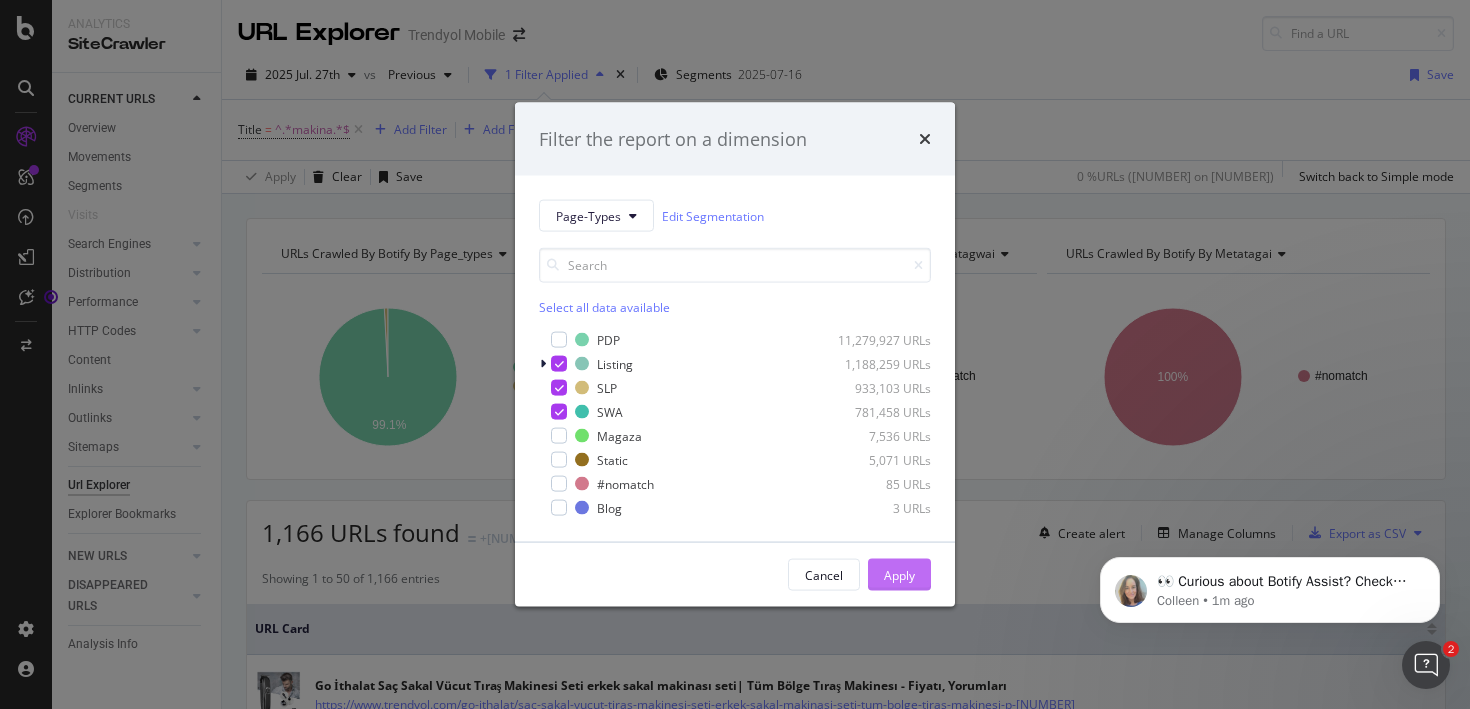 click on "Apply" 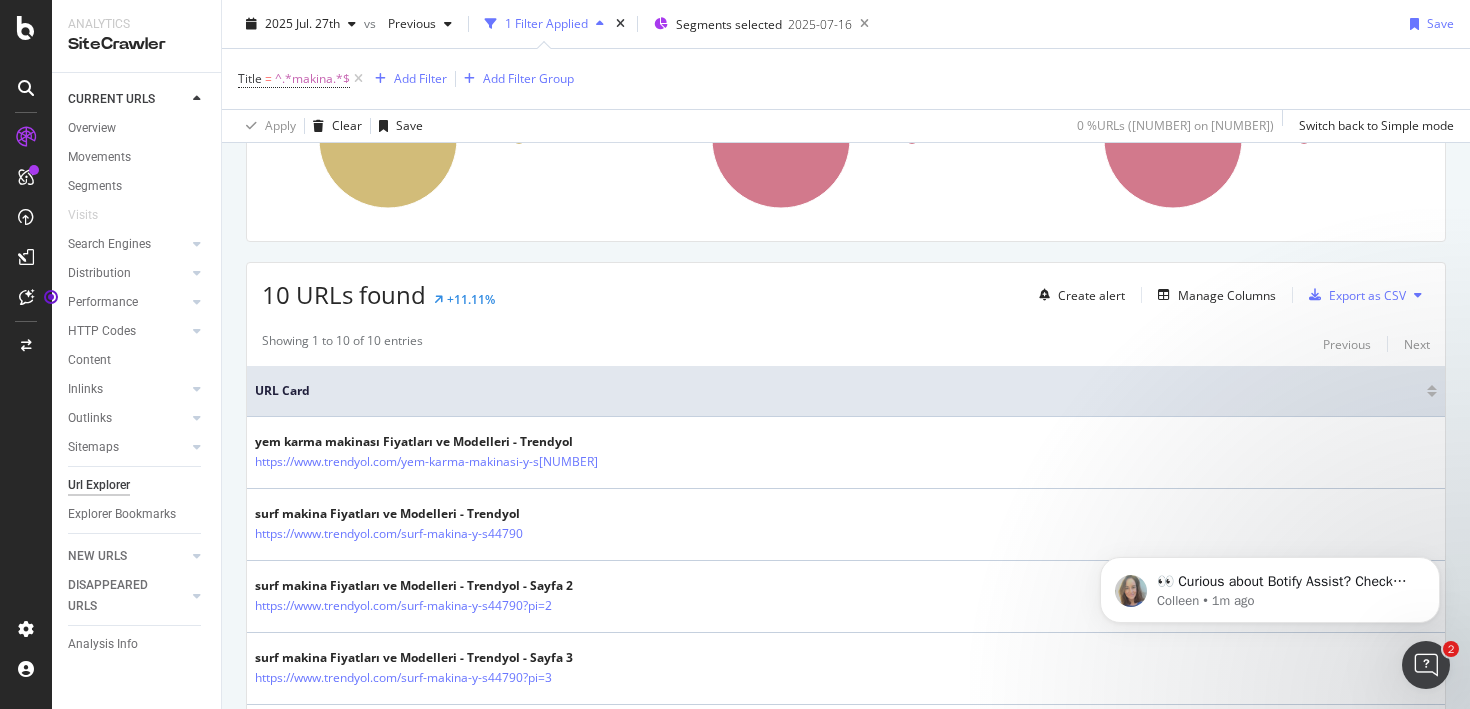 scroll, scrollTop: 480, scrollLeft: 0, axis: vertical 